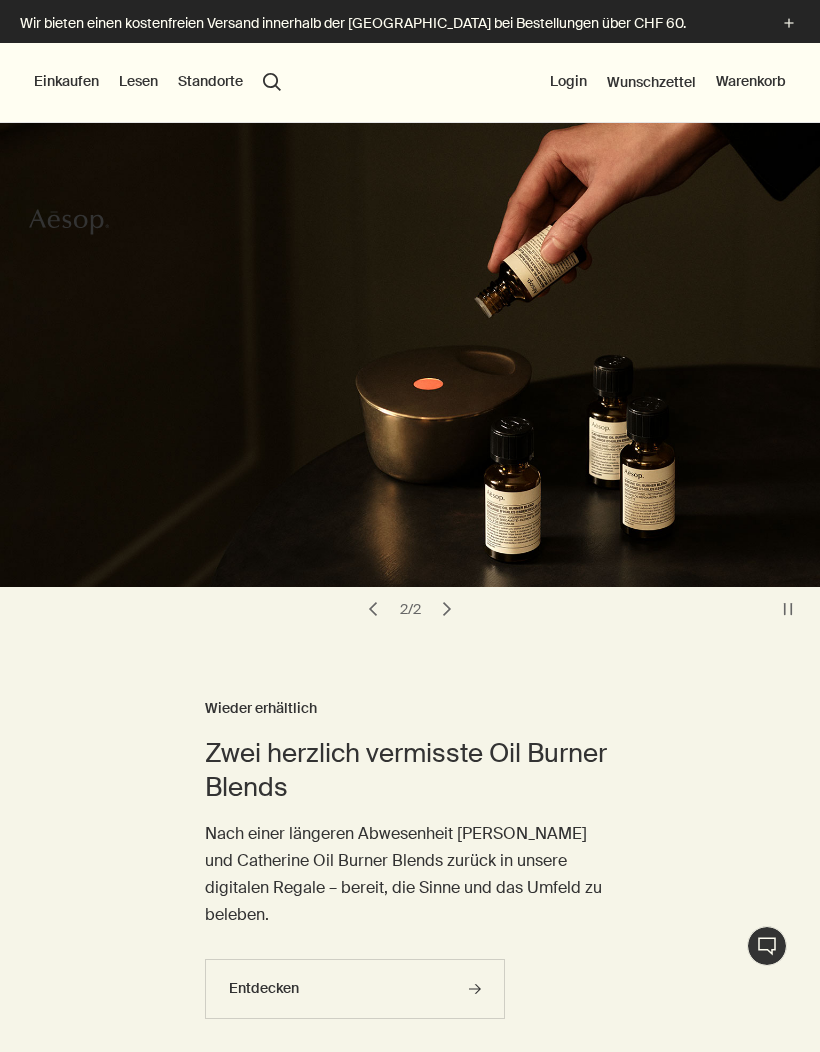 scroll, scrollTop: 0, scrollLeft: 0, axis: both 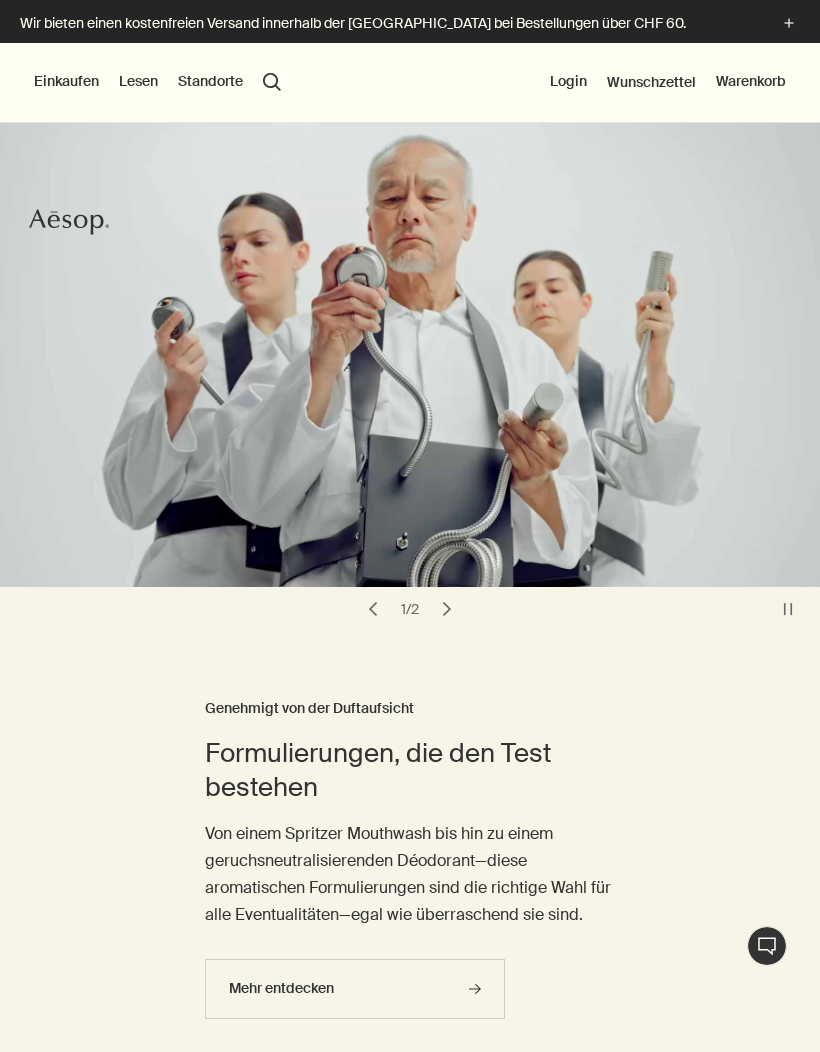 click on "Einkaufen" at bounding box center (66, 82) 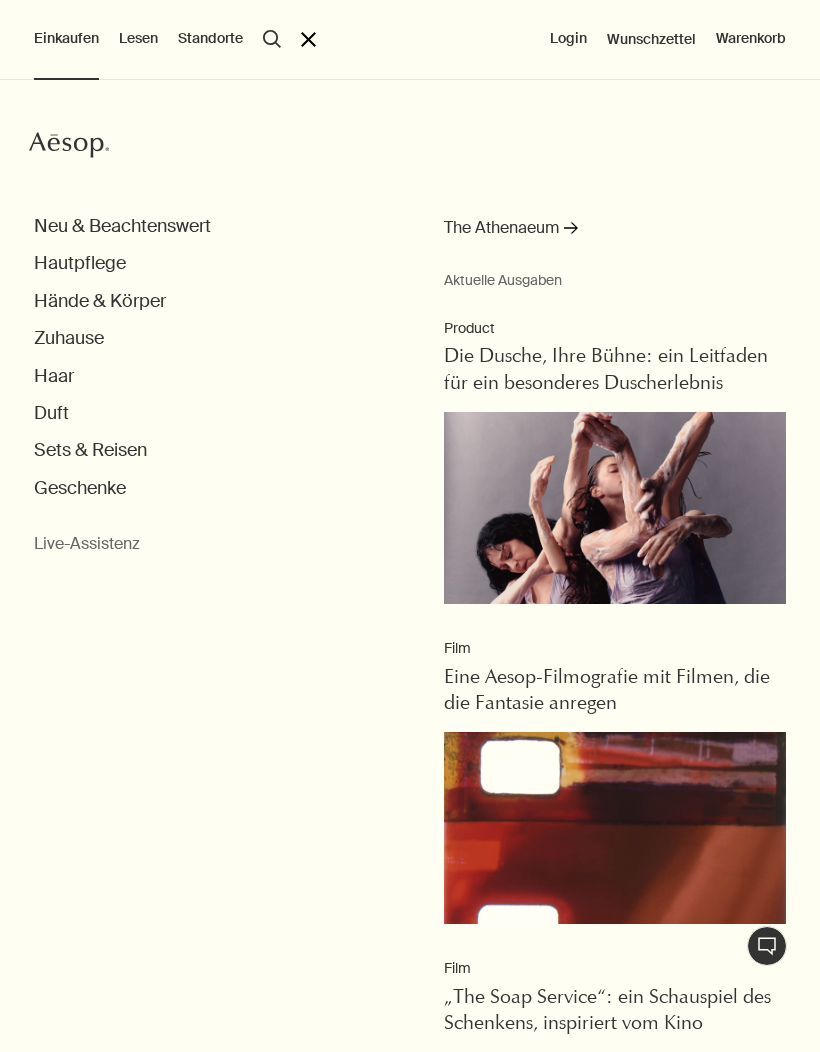 scroll, scrollTop: 0, scrollLeft: 0, axis: both 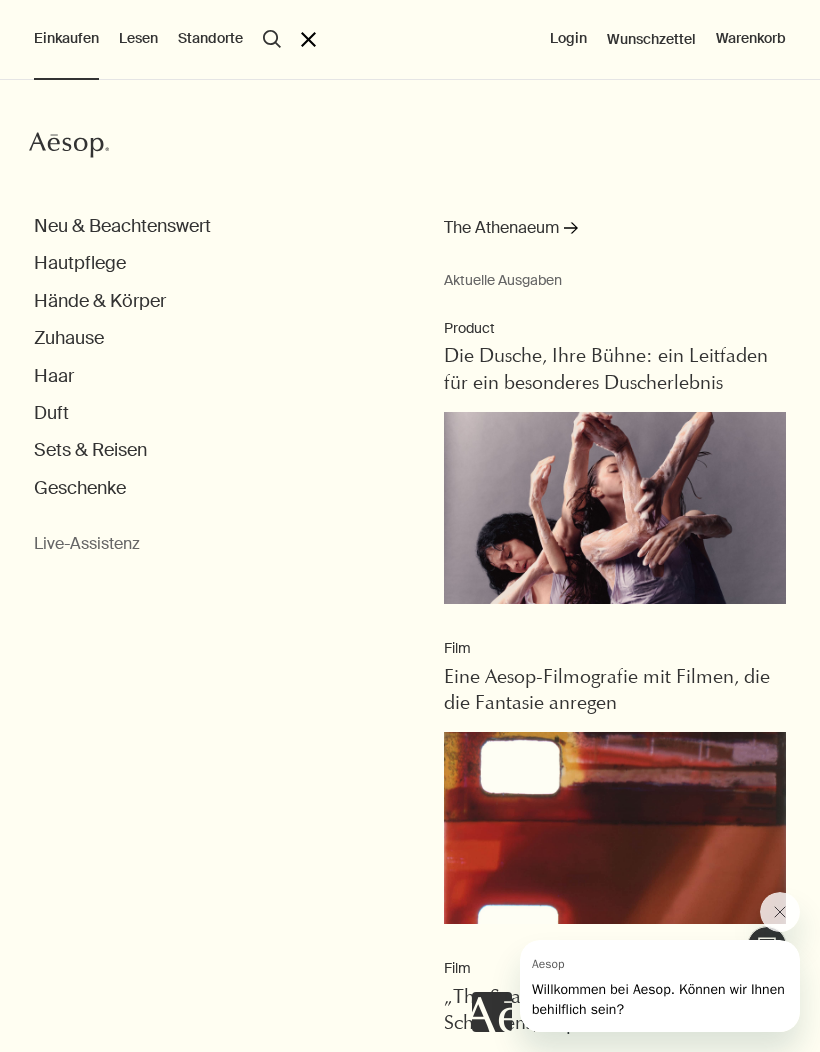 click on "Hautpflege" at bounding box center (80, 263) 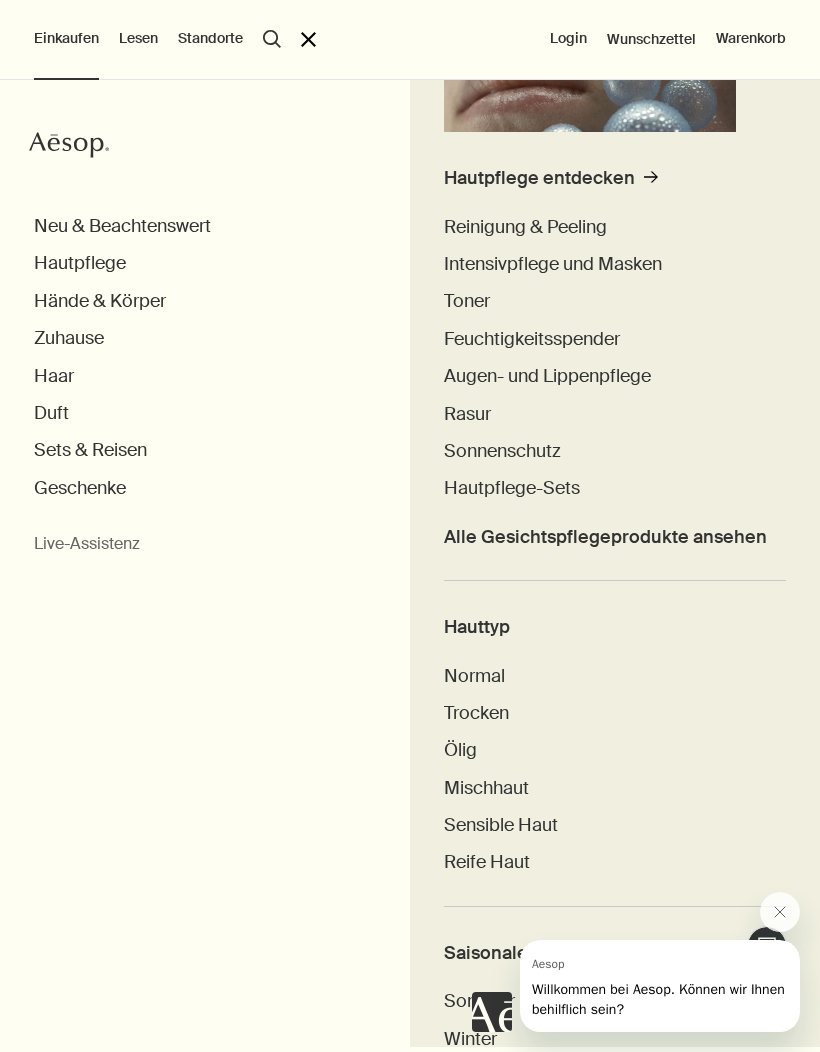 scroll, scrollTop: 347, scrollLeft: 0, axis: vertical 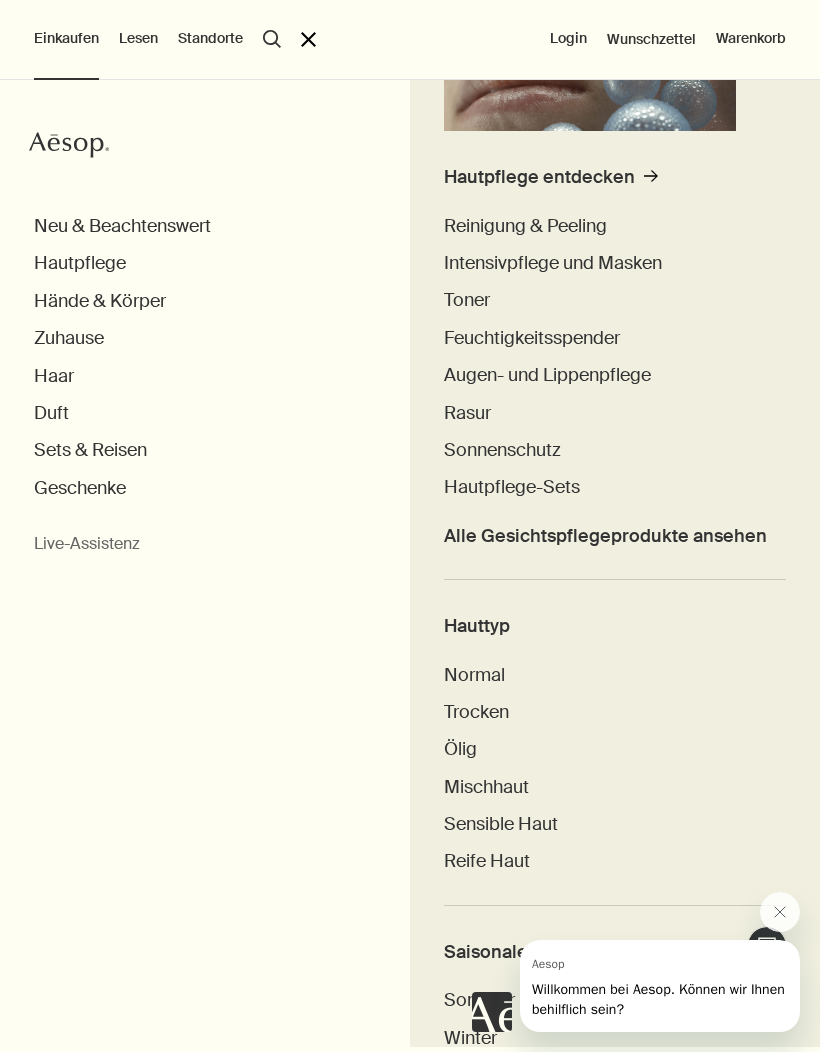 click on "Augen- und Lippenpflege" at bounding box center (547, 375) 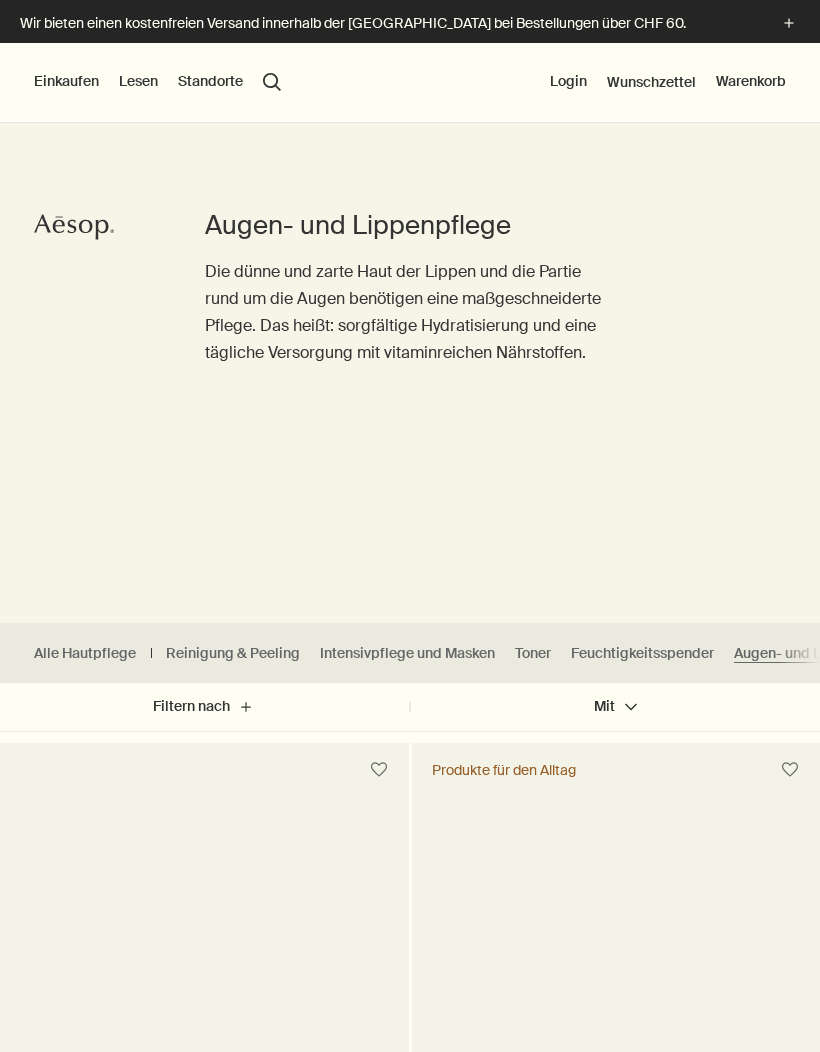 scroll, scrollTop: 0, scrollLeft: 0, axis: both 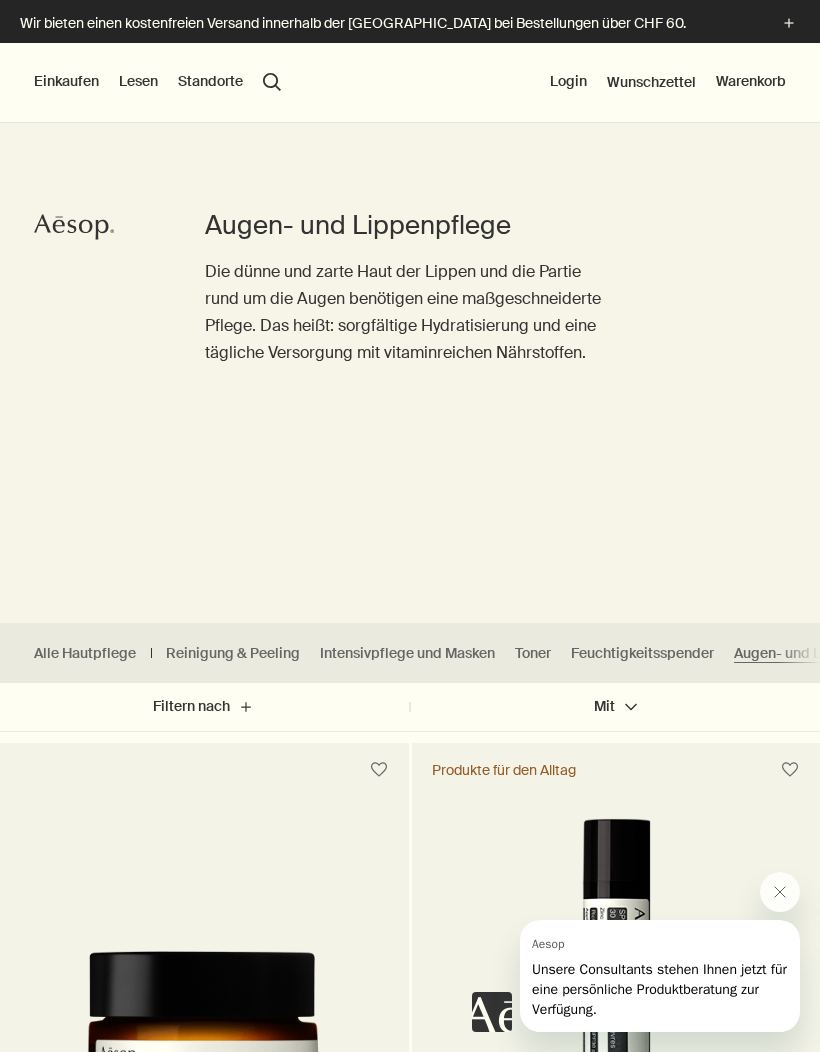 click on "Einkaufen" at bounding box center (66, 82) 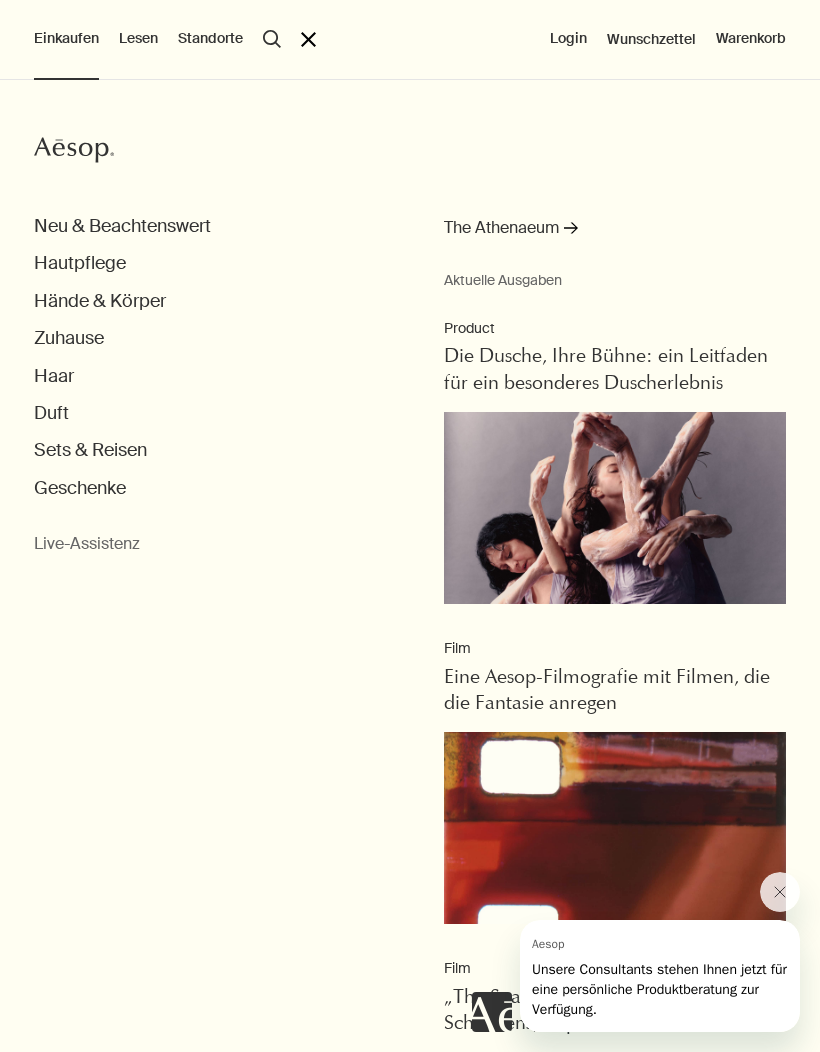 click on "Hände & Körper" at bounding box center (100, 301) 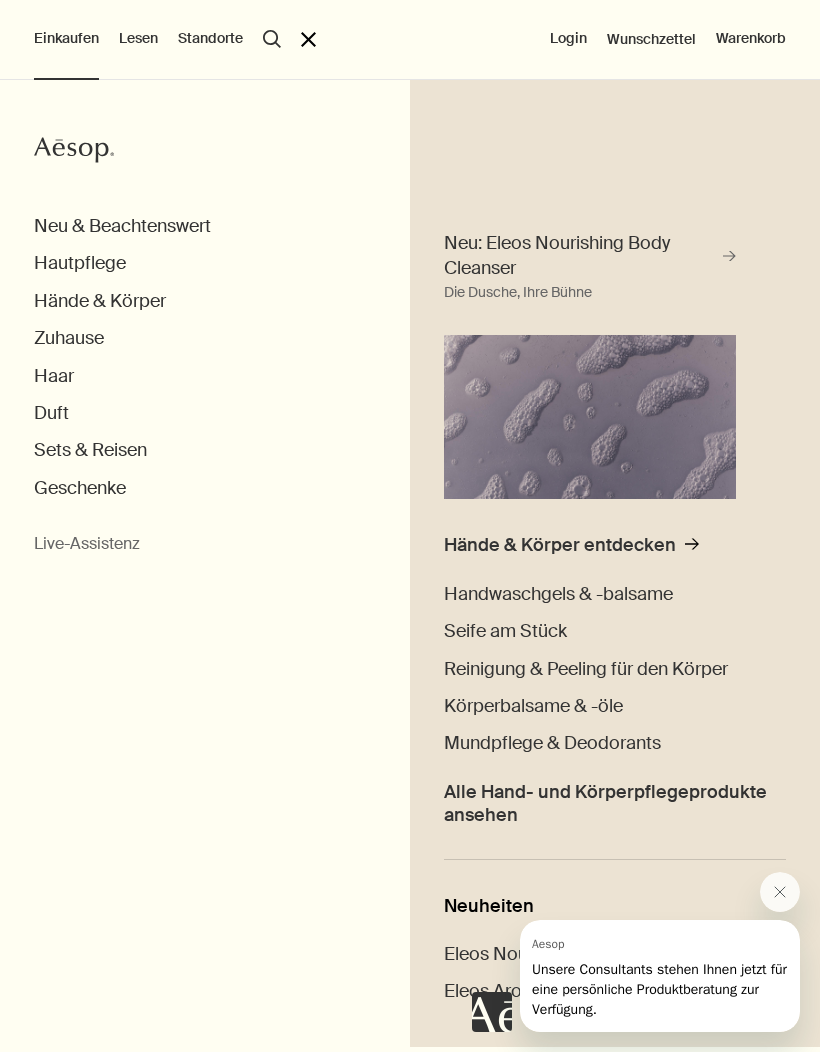 scroll, scrollTop: 4, scrollLeft: 0, axis: vertical 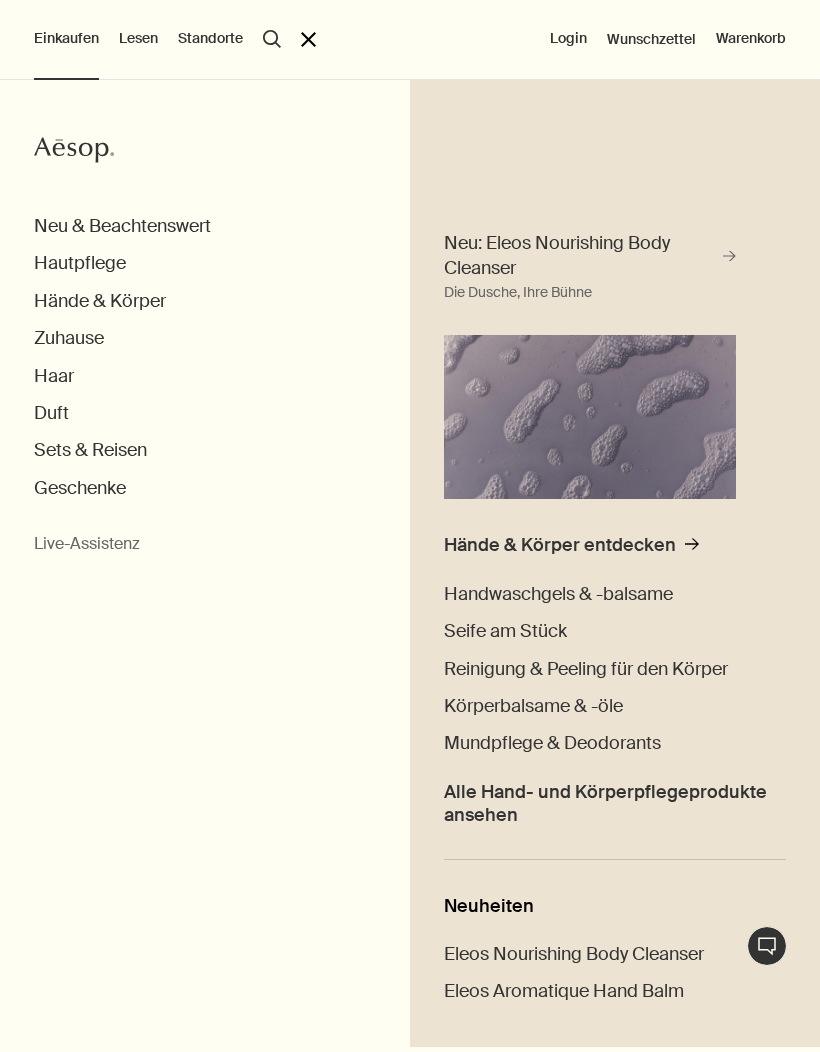 click on "Alle Hand- und Körperpflegeprodukte ansehen" at bounding box center [615, 804] 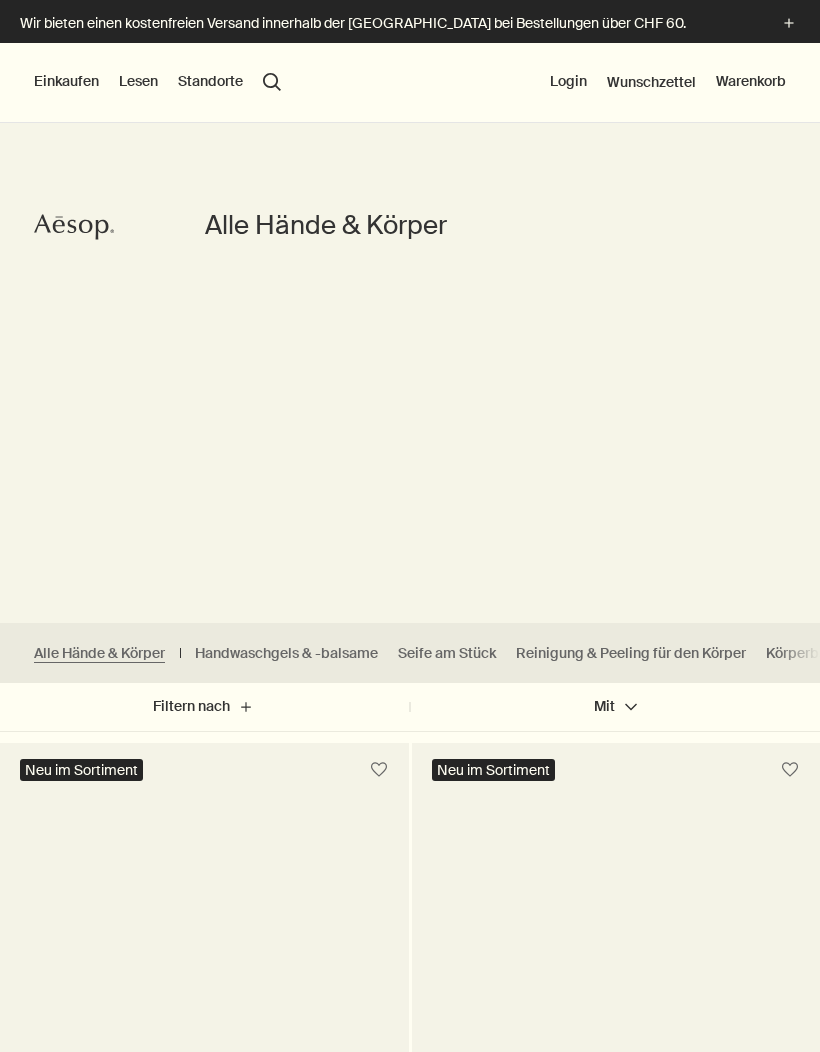 scroll, scrollTop: 0, scrollLeft: 0, axis: both 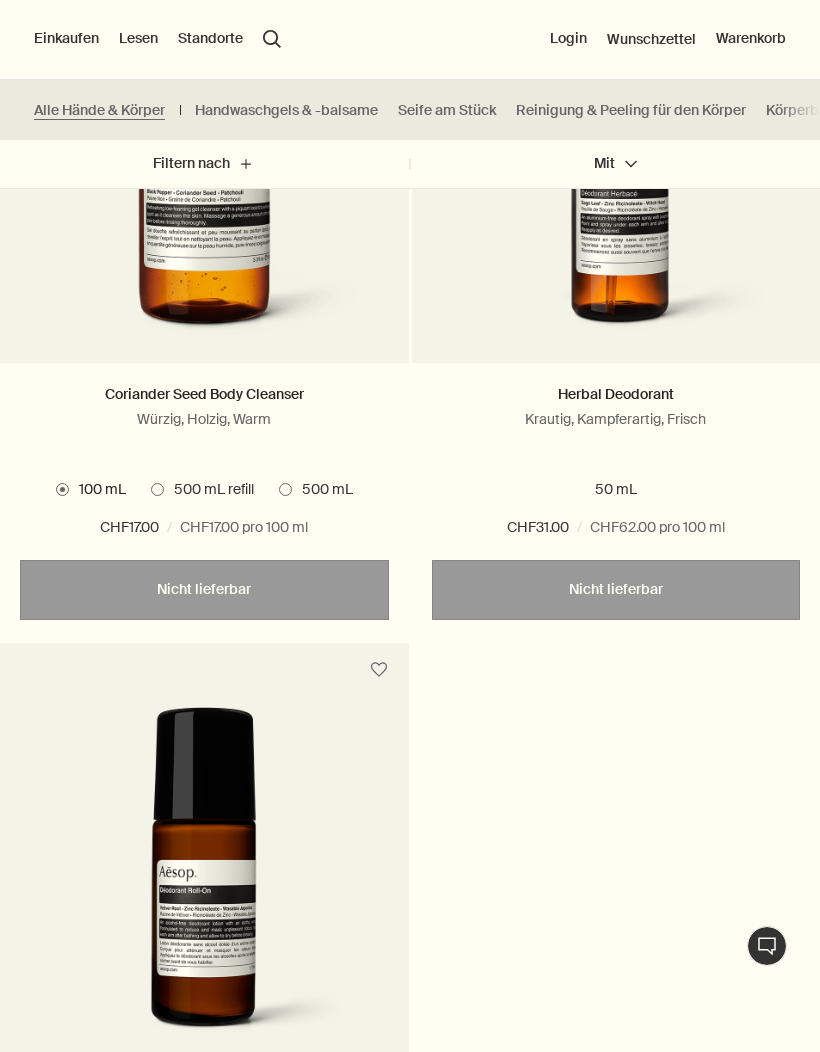click on "Handwaschgels & -balsame" at bounding box center [286, 110] 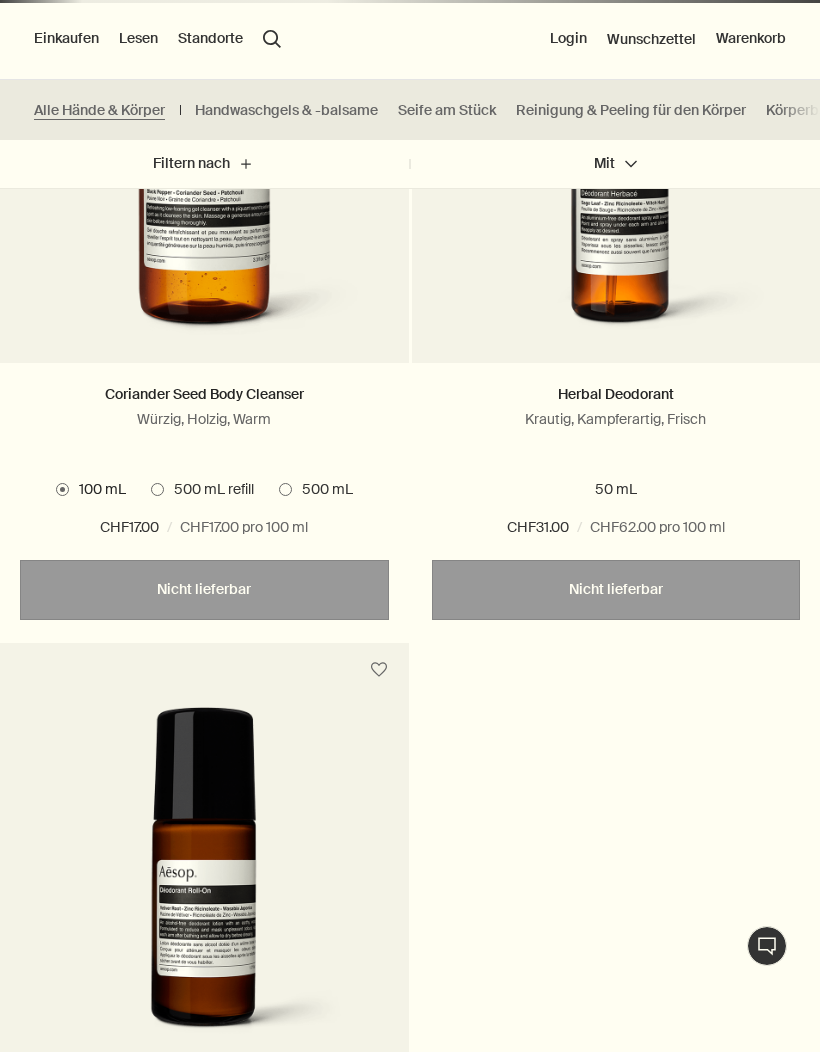 scroll, scrollTop: 1174, scrollLeft: 0, axis: vertical 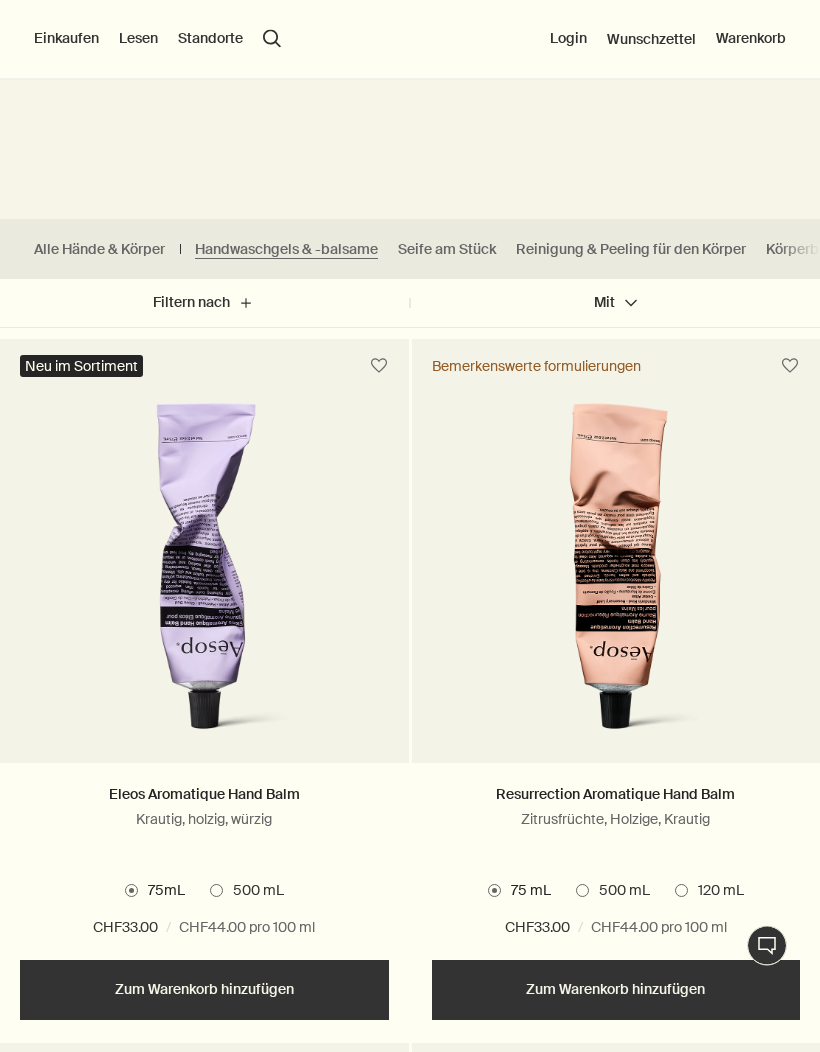 click on "Einkaufen" at bounding box center [66, 39] 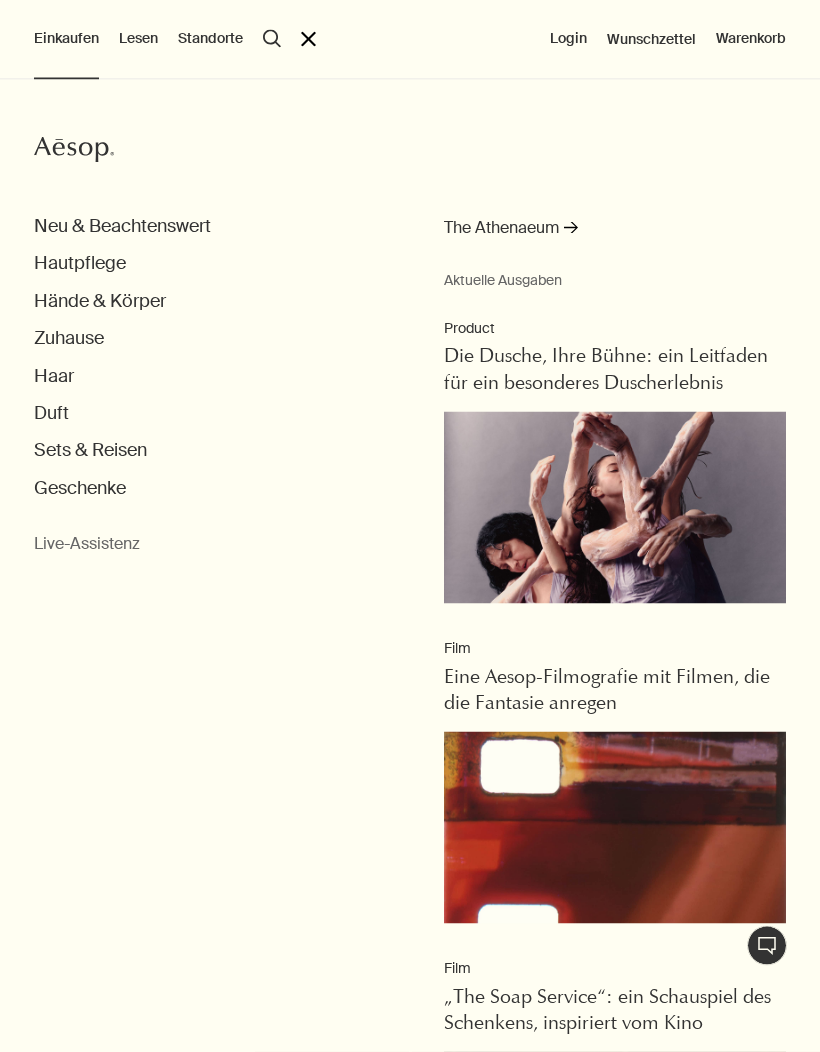scroll, scrollTop: 404, scrollLeft: 0, axis: vertical 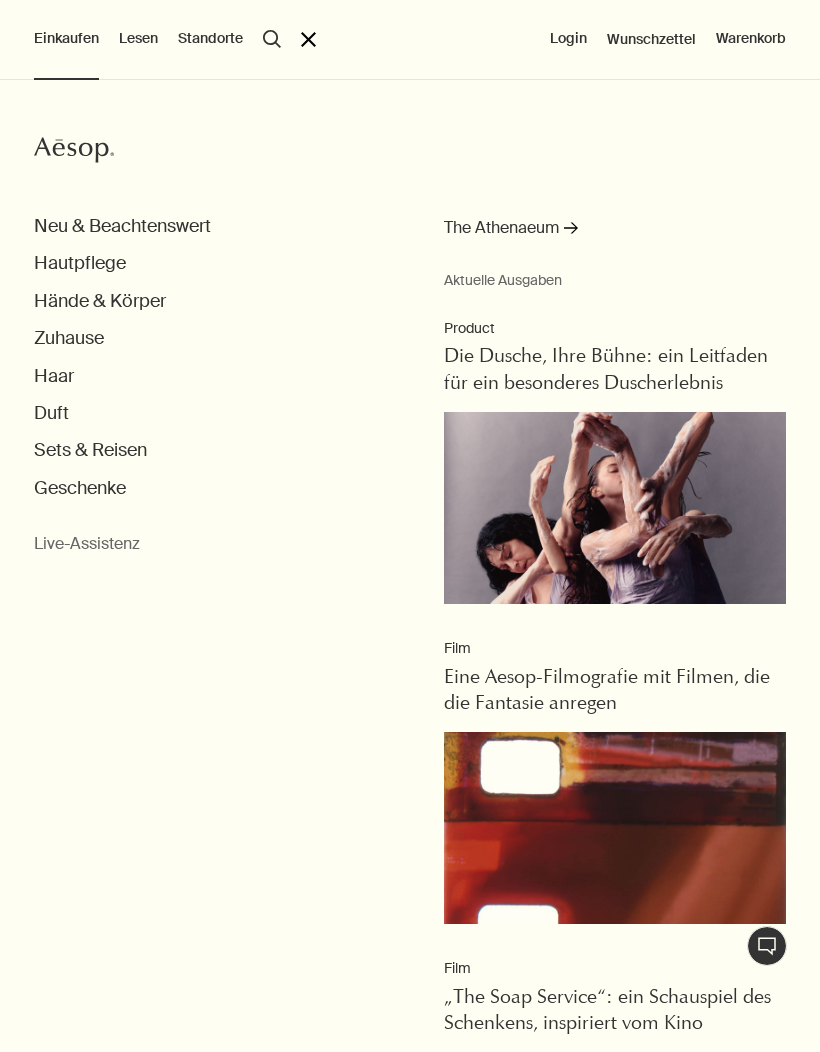 click on "Hautpflege" at bounding box center (80, 263) 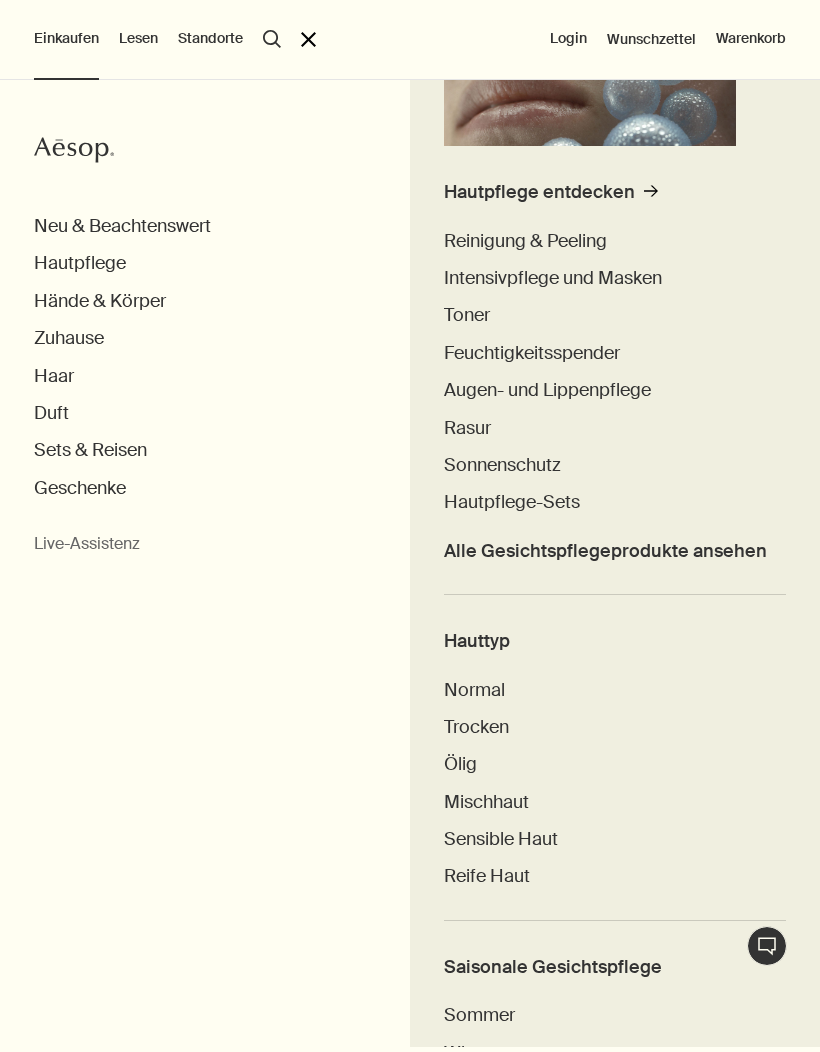 scroll, scrollTop: 347, scrollLeft: 0, axis: vertical 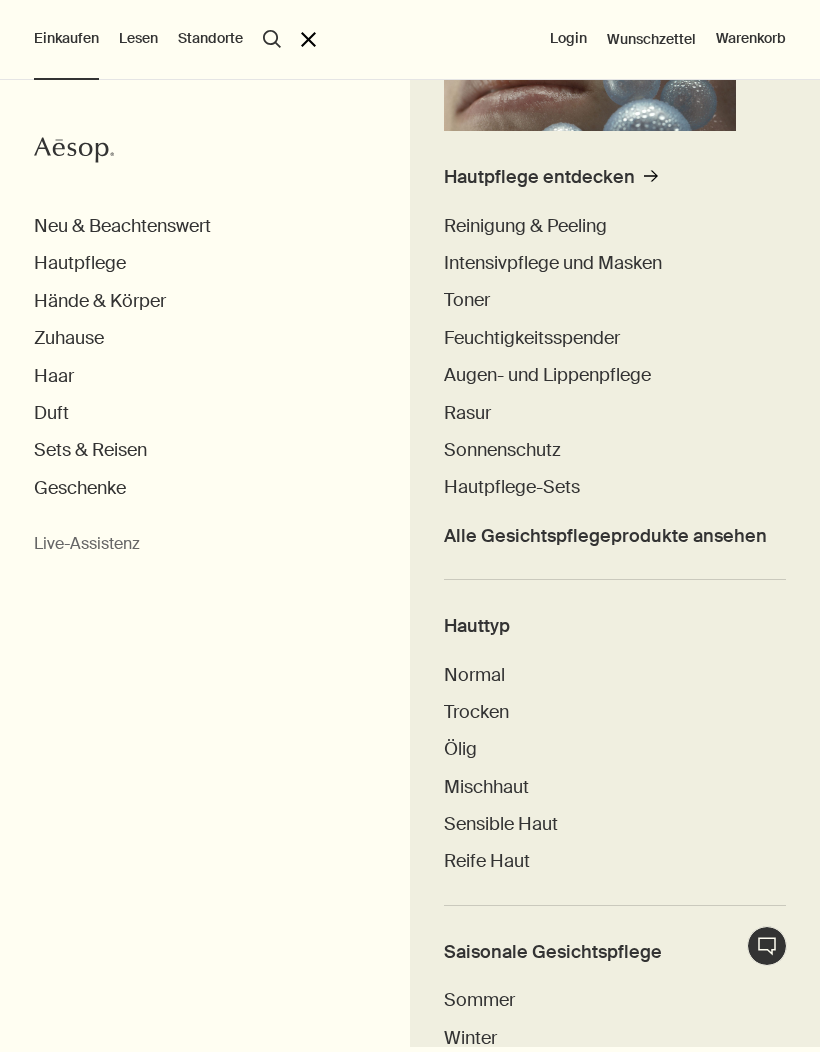 click on "Feuchtigkeitsspender" at bounding box center [532, 338] 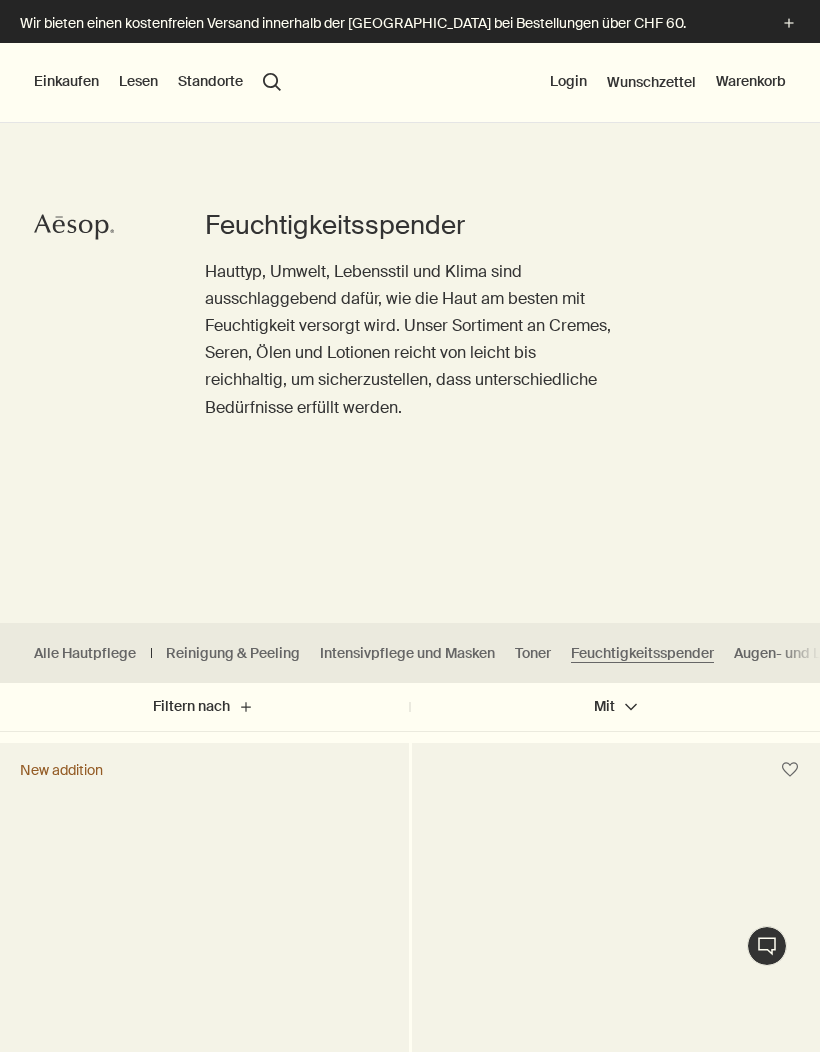 scroll, scrollTop: 0, scrollLeft: 0, axis: both 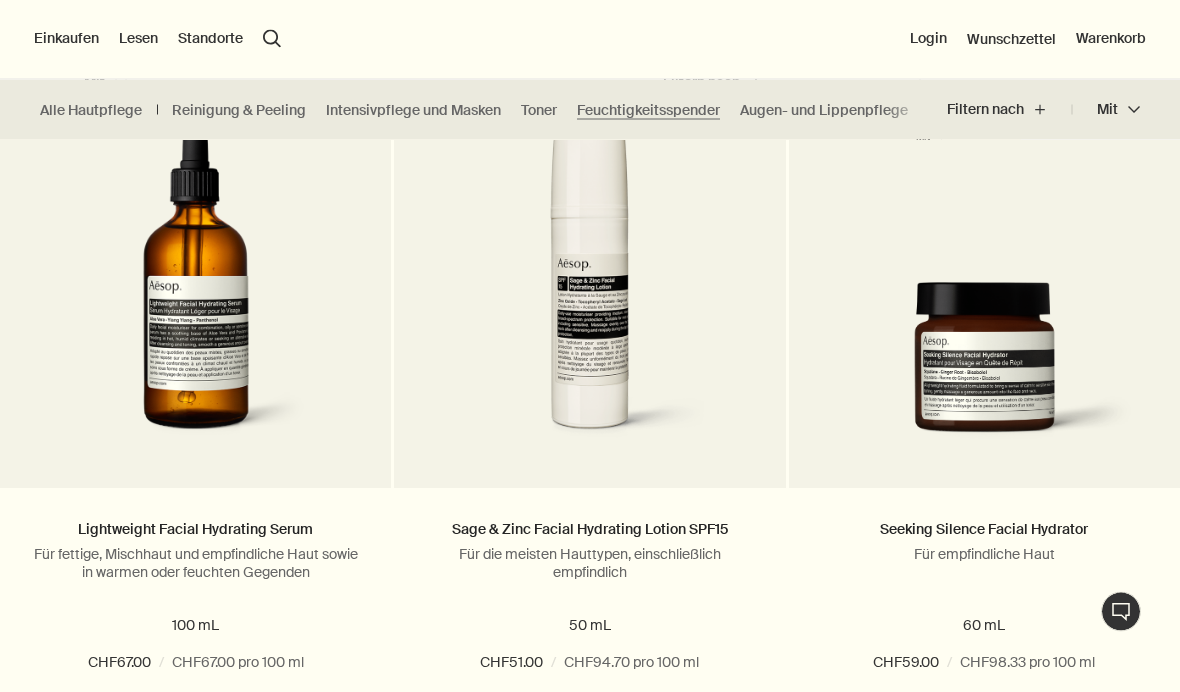 click on "search Suchen" at bounding box center (272, 39) 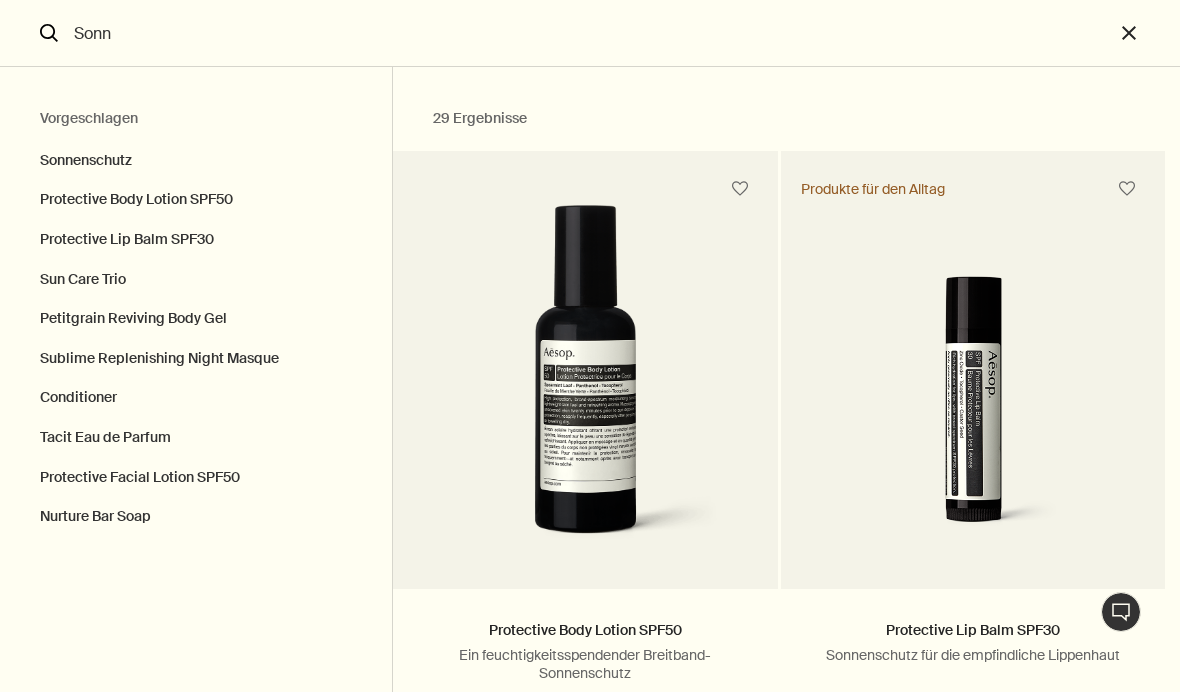 click on "Sonnenschutz" at bounding box center (196, 156) 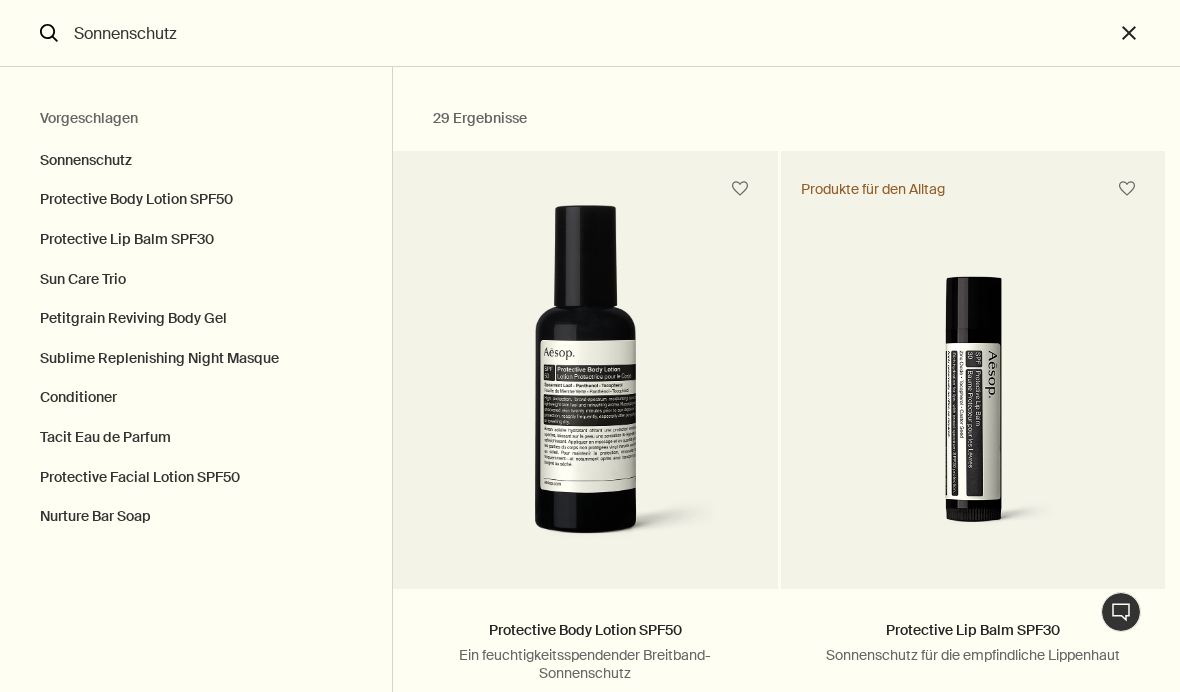 scroll, scrollTop: 3504, scrollLeft: 0, axis: vertical 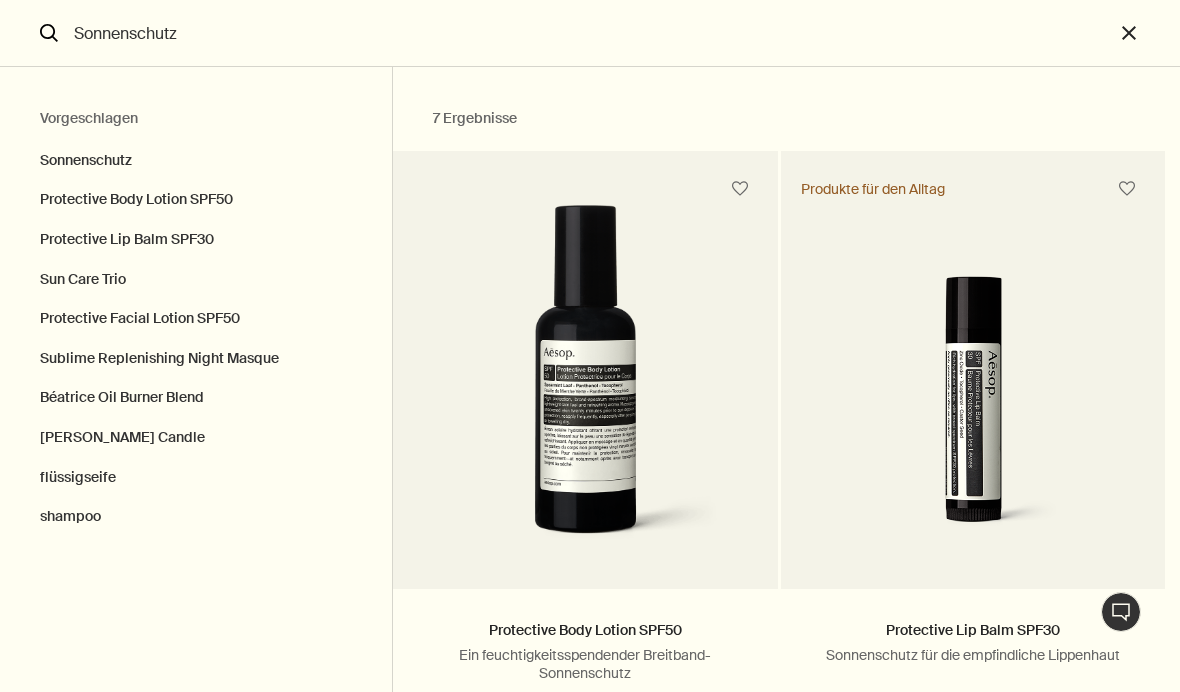 click on "close" at bounding box center [1147, 33] 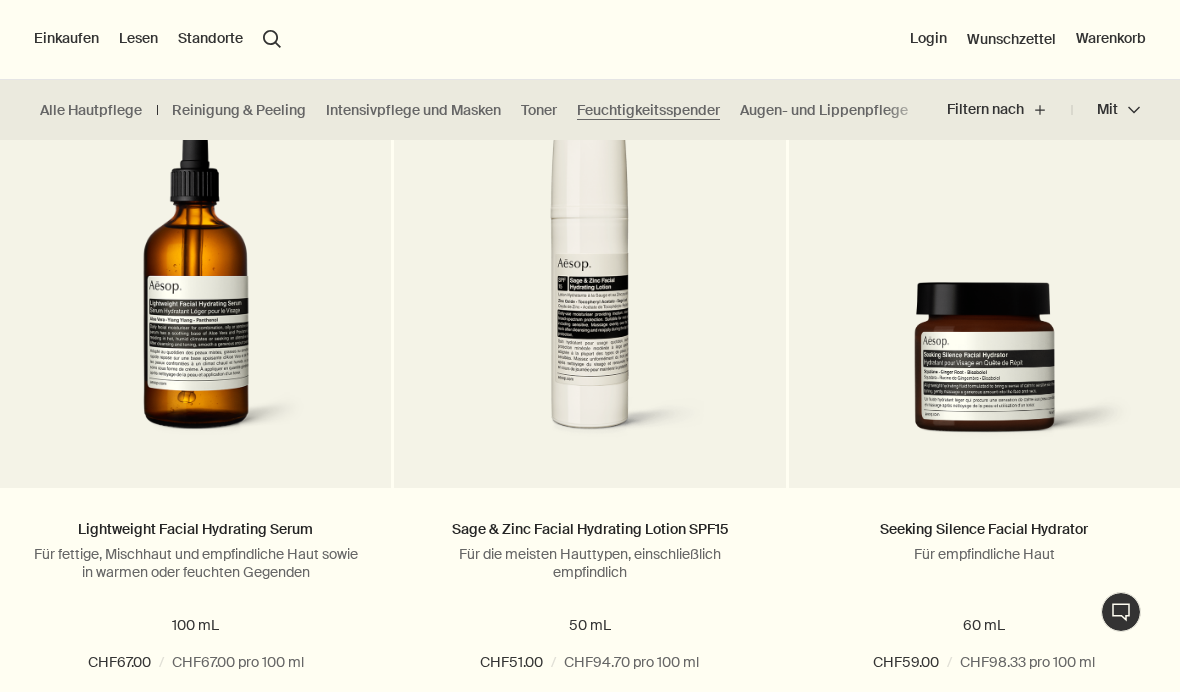 type 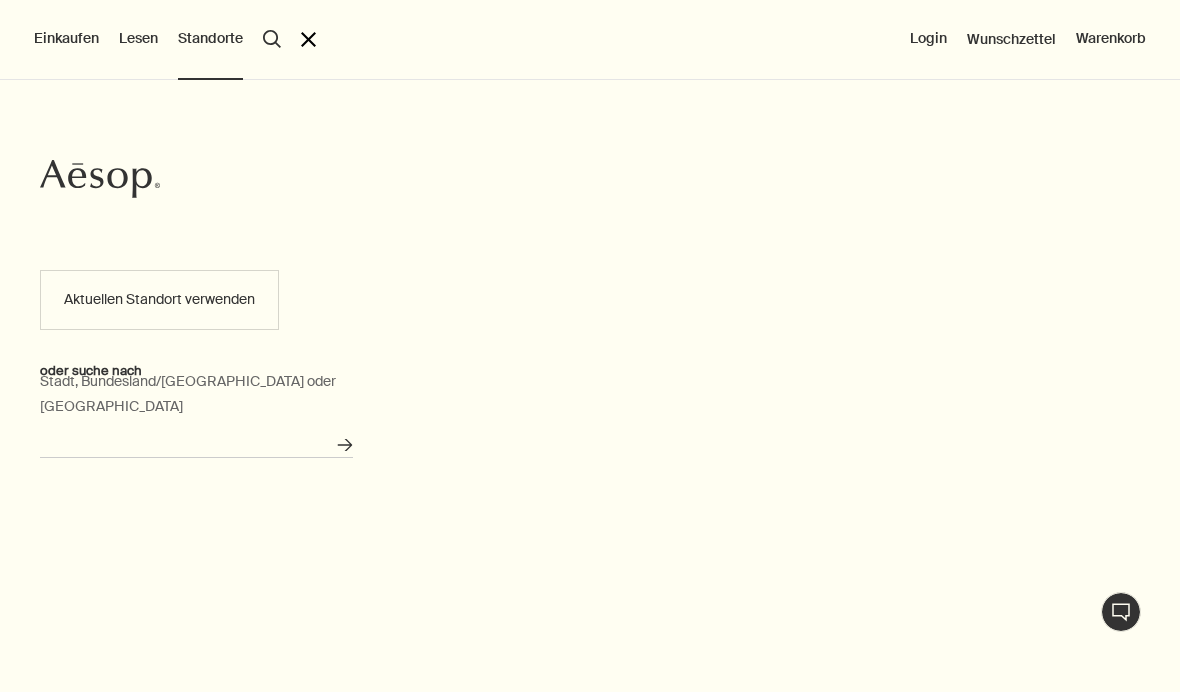 click on "Stadt, Bundesland/Kanton oder Postleitzahl" at bounding box center [196, 442] 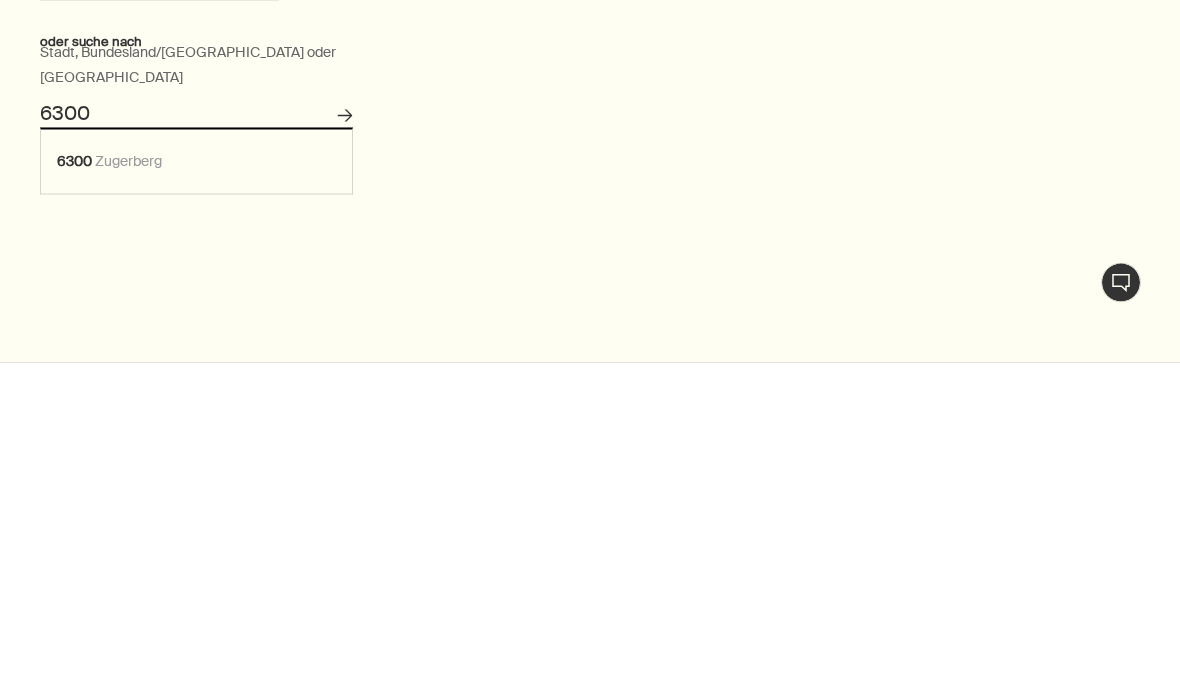 click on "Suche nach Stores" at bounding box center (345, 445) 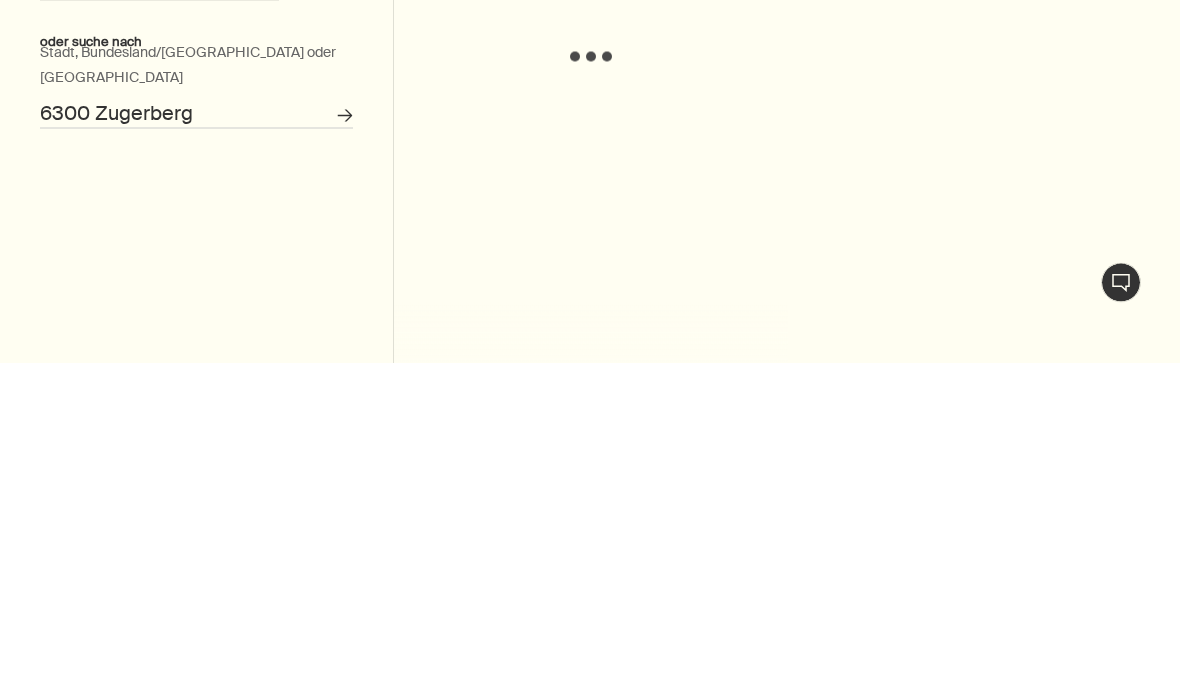 scroll, scrollTop: 3833, scrollLeft: 0, axis: vertical 